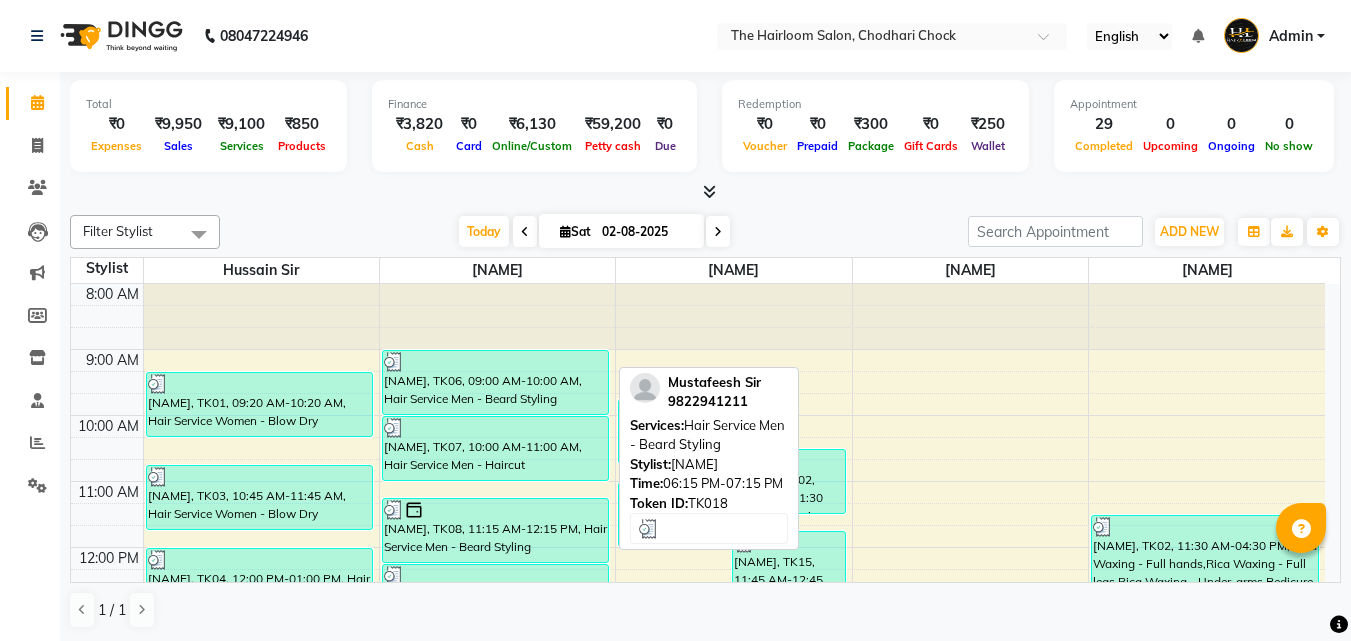 scroll, scrollTop: 0, scrollLeft: 0, axis: both 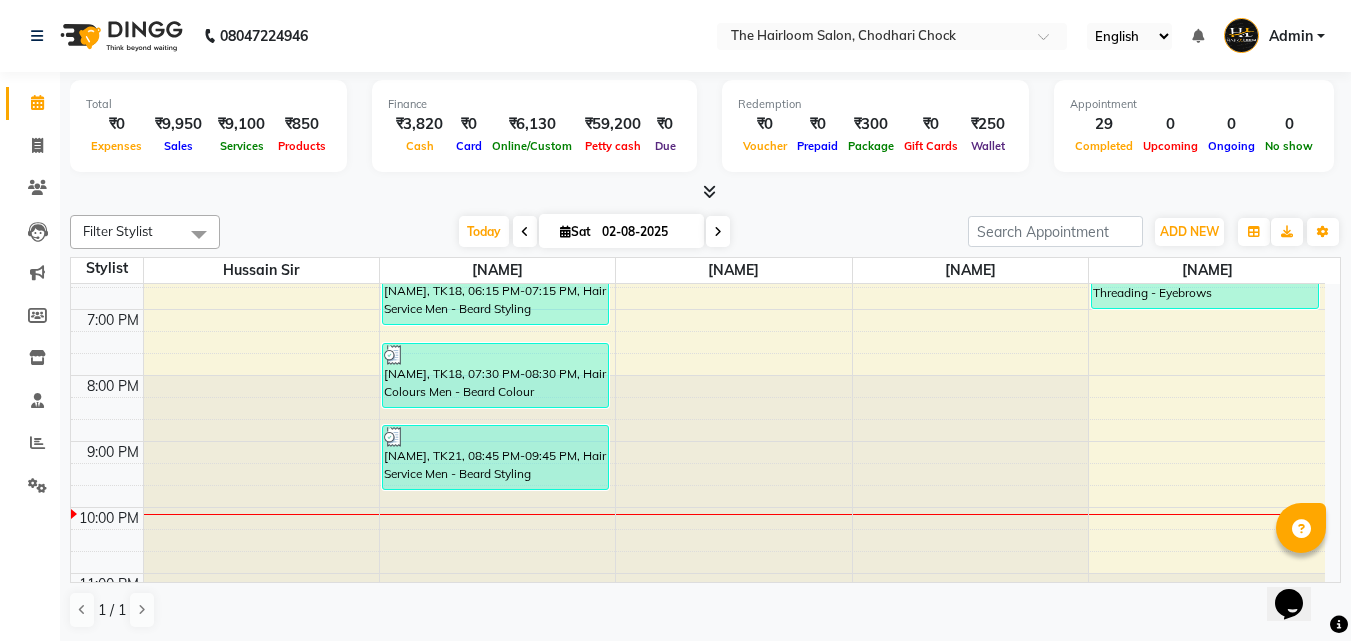 click at bounding box center [497, -416] 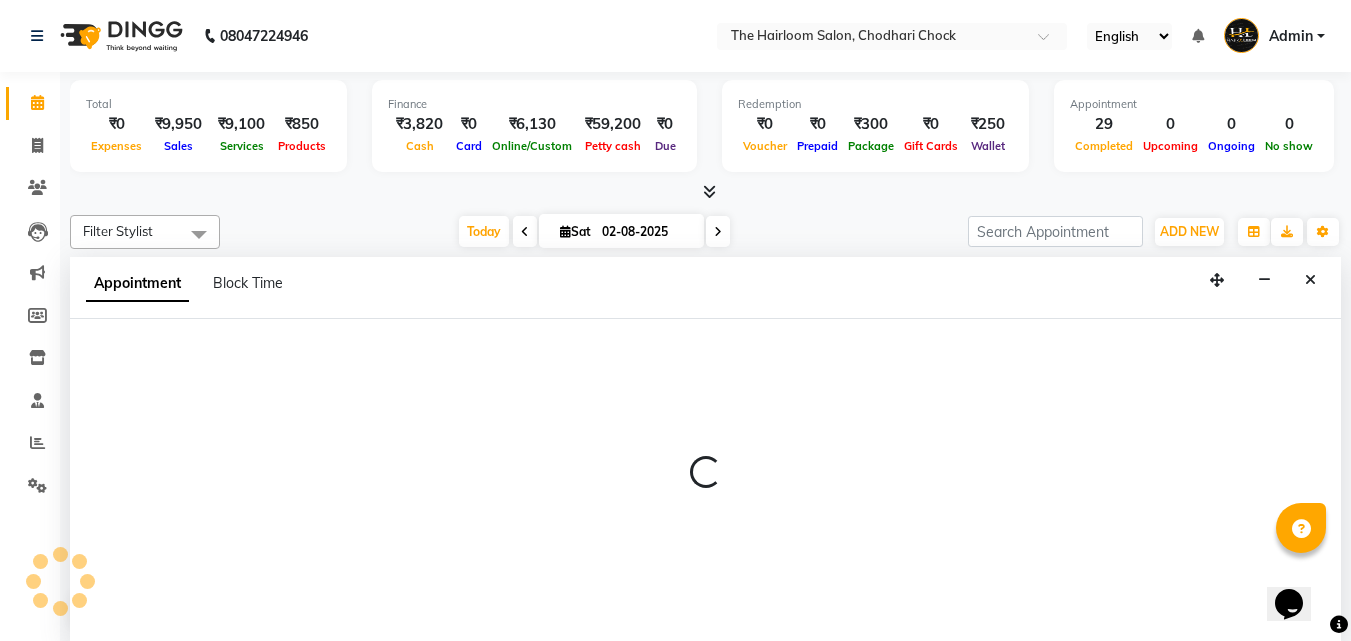 select on "41756" 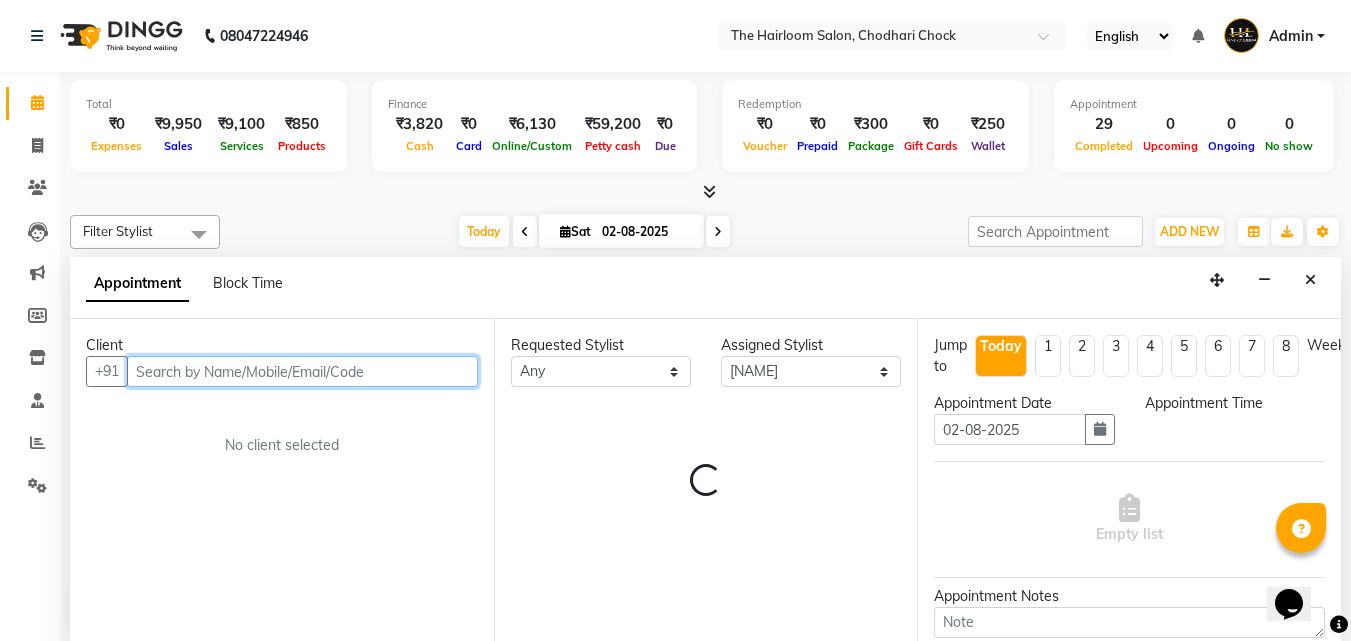 click at bounding box center (302, 371) 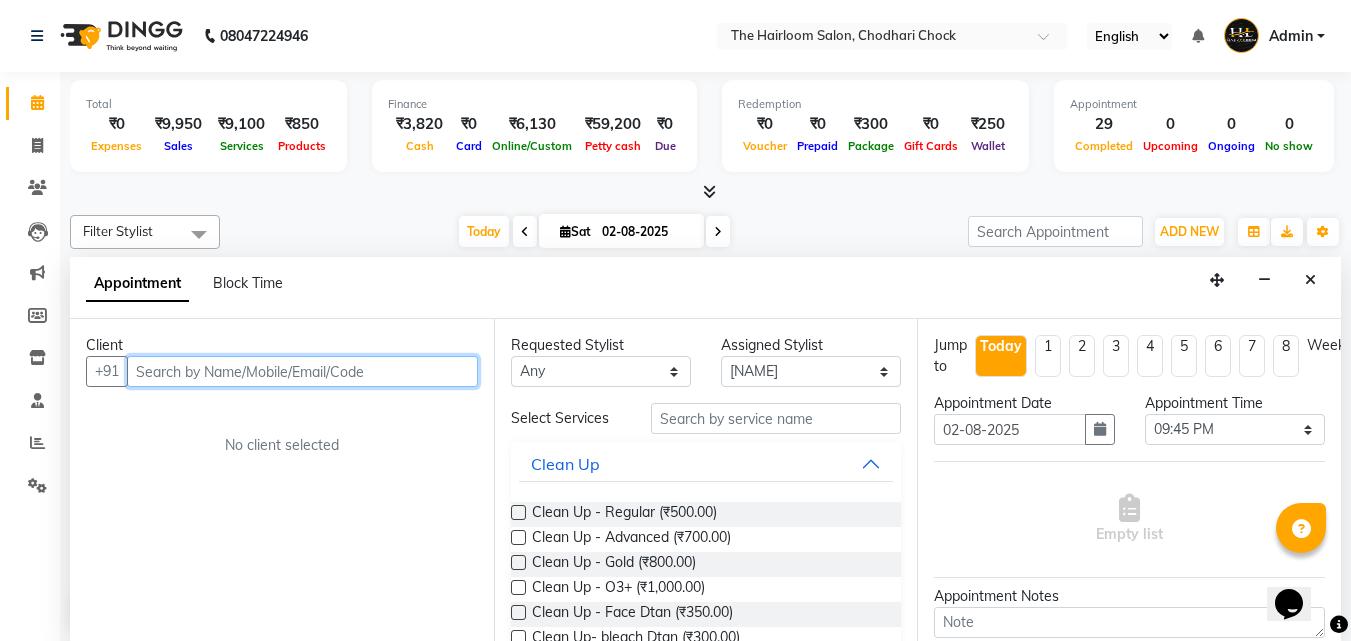 scroll, scrollTop: 1, scrollLeft: 0, axis: vertical 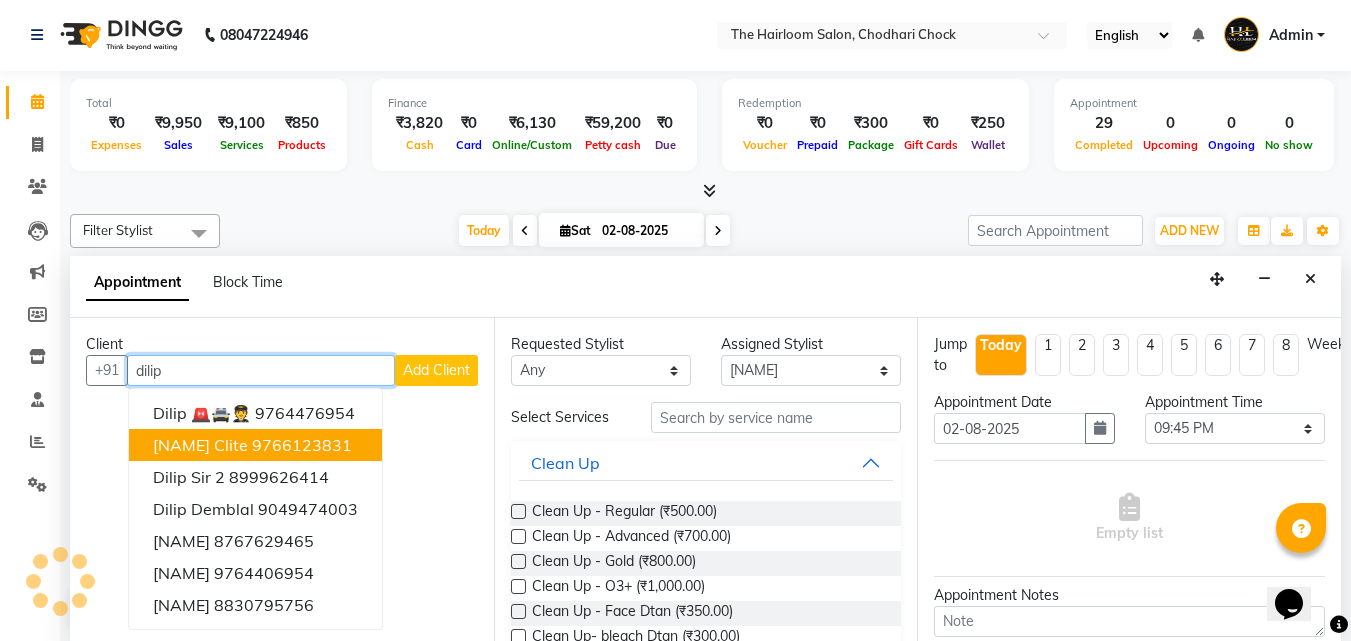click on "[NAME] Clite" at bounding box center (200, 445) 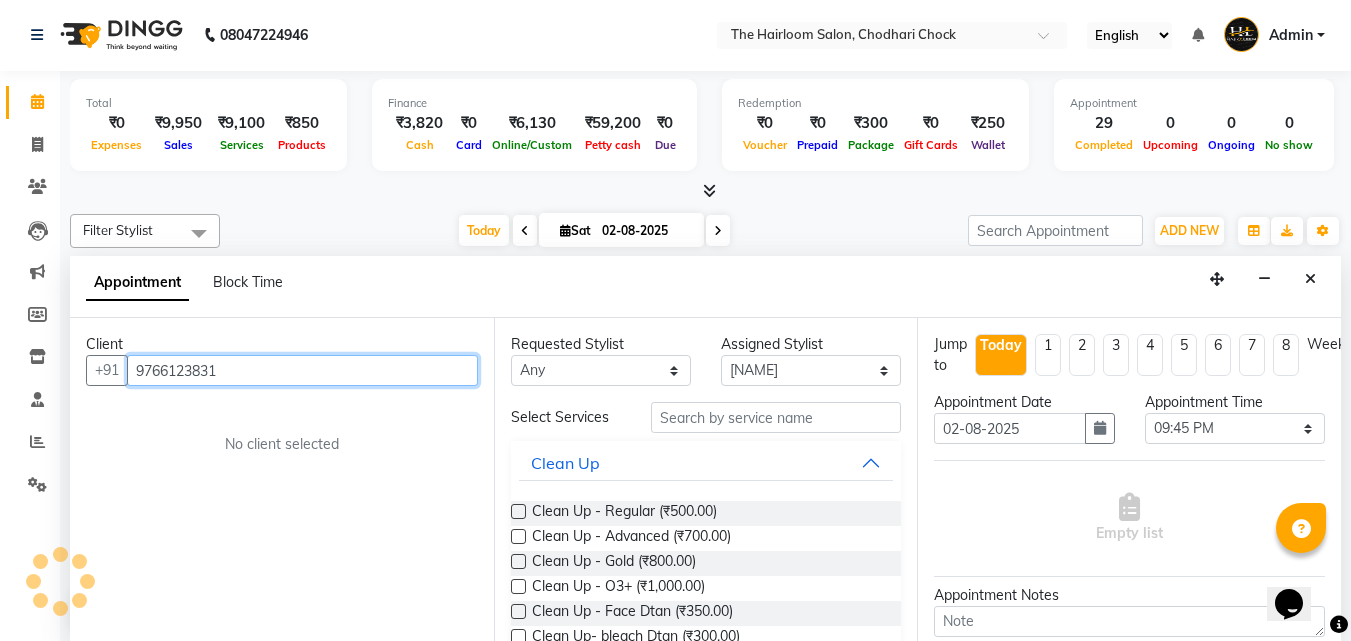 type on "9766123831" 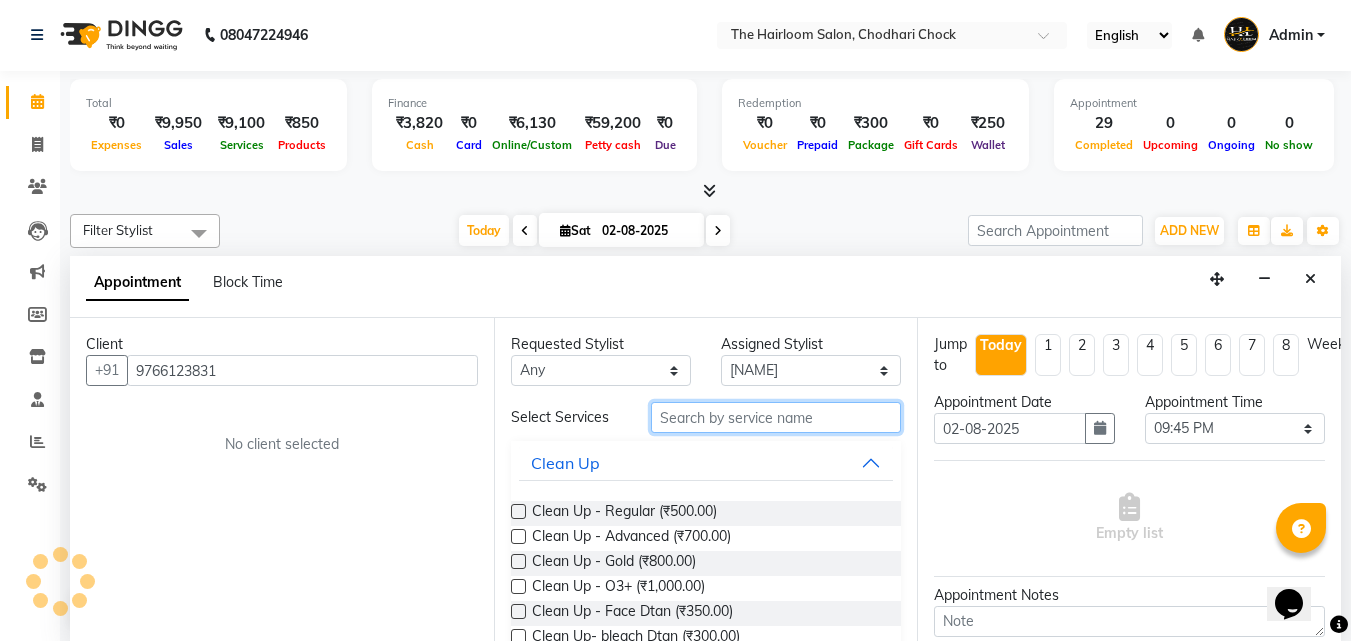 click at bounding box center (776, 417) 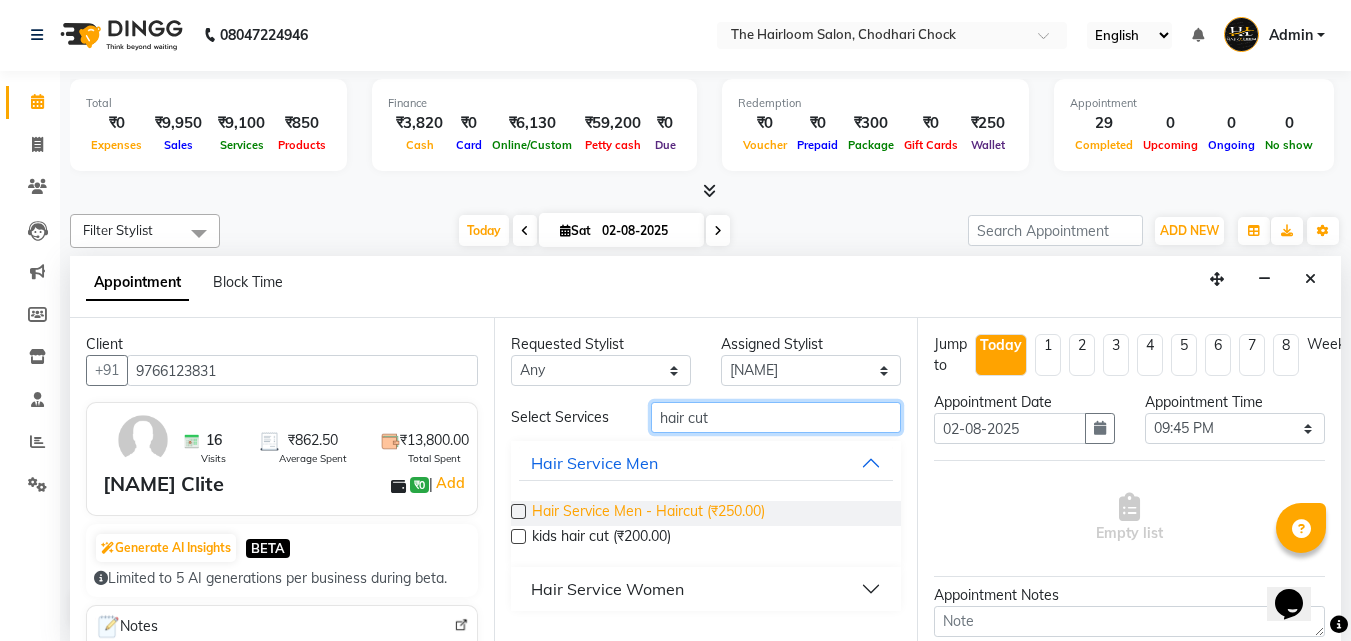 type on "hair cut" 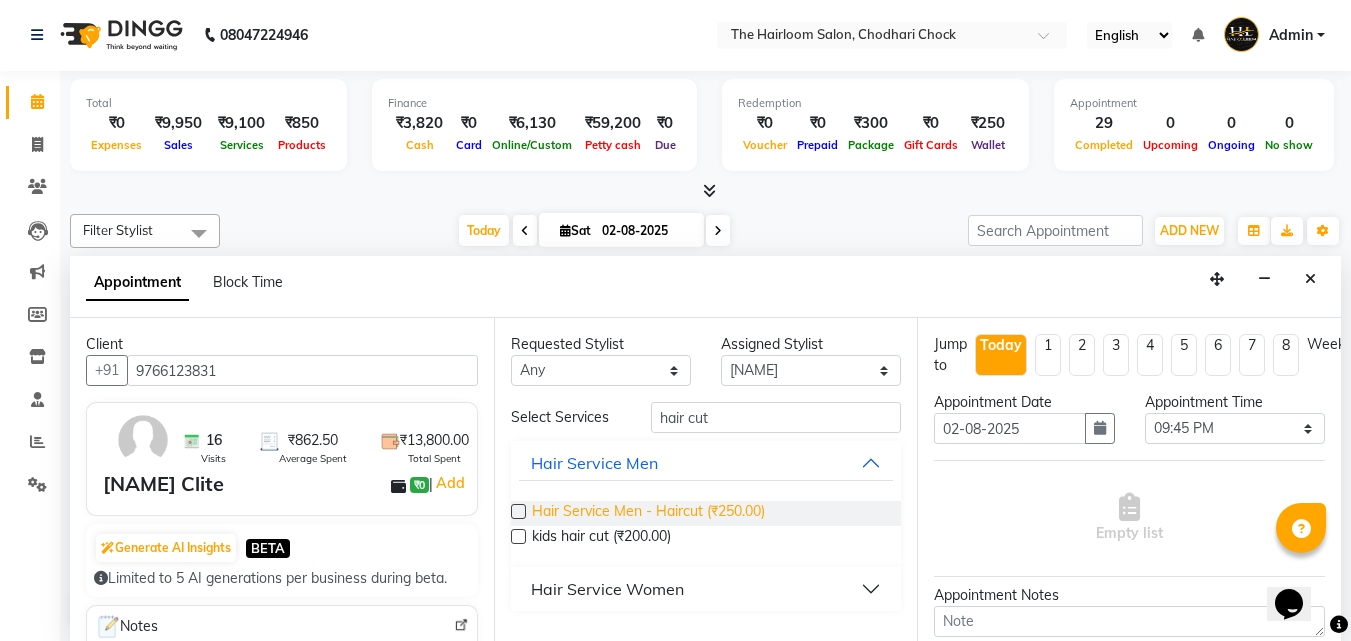 click on "Hair Service Men  - Haircut (₹250.00)" at bounding box center (648, 513) 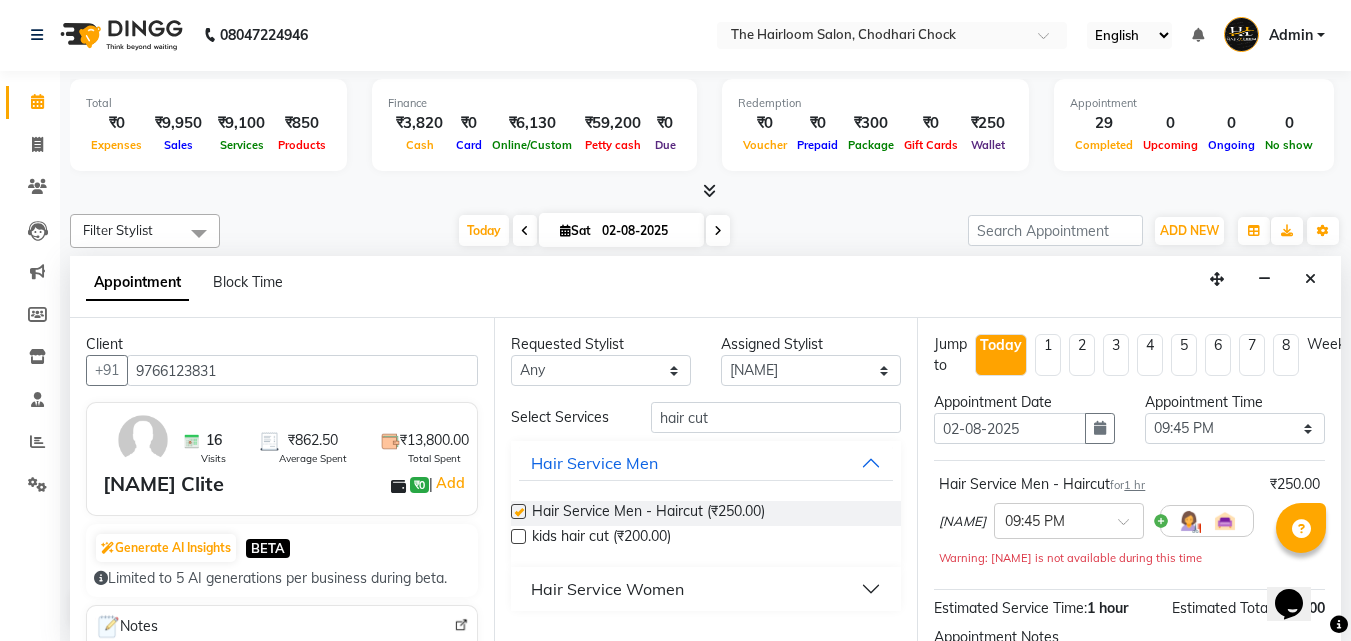checkbox on "false" 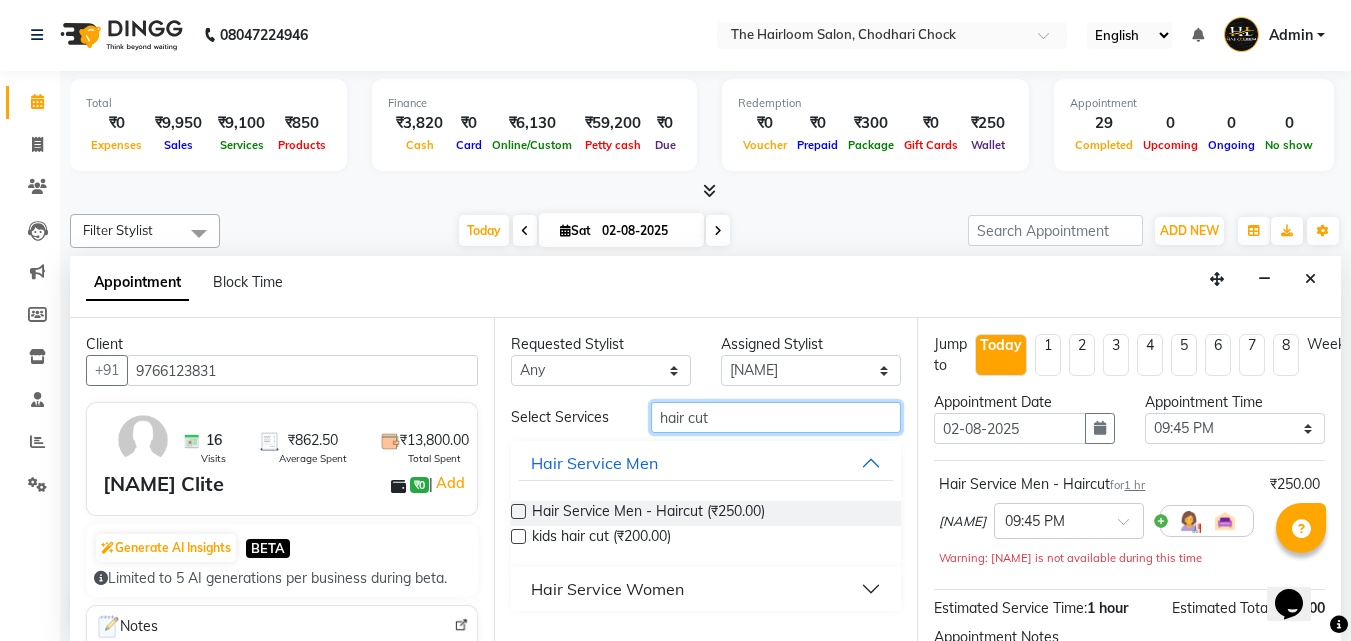 click on "hair cut" at bounding box center (776, 417) 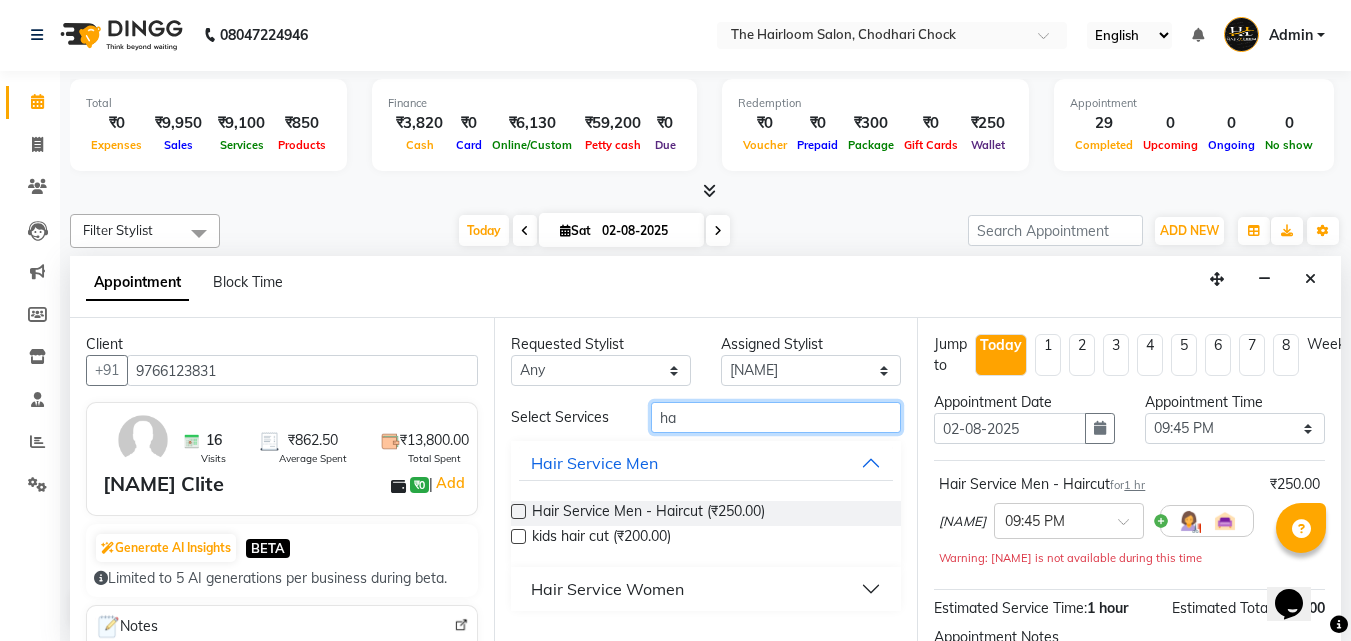 type on "h" 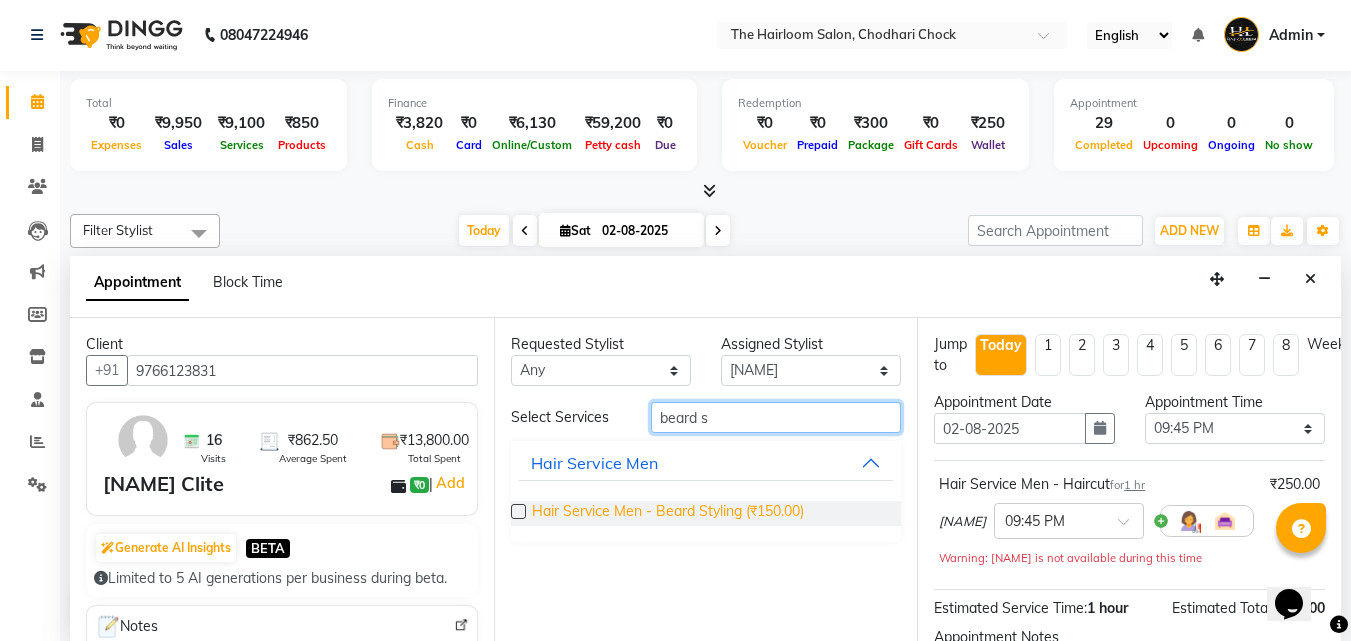 type on "beard s" 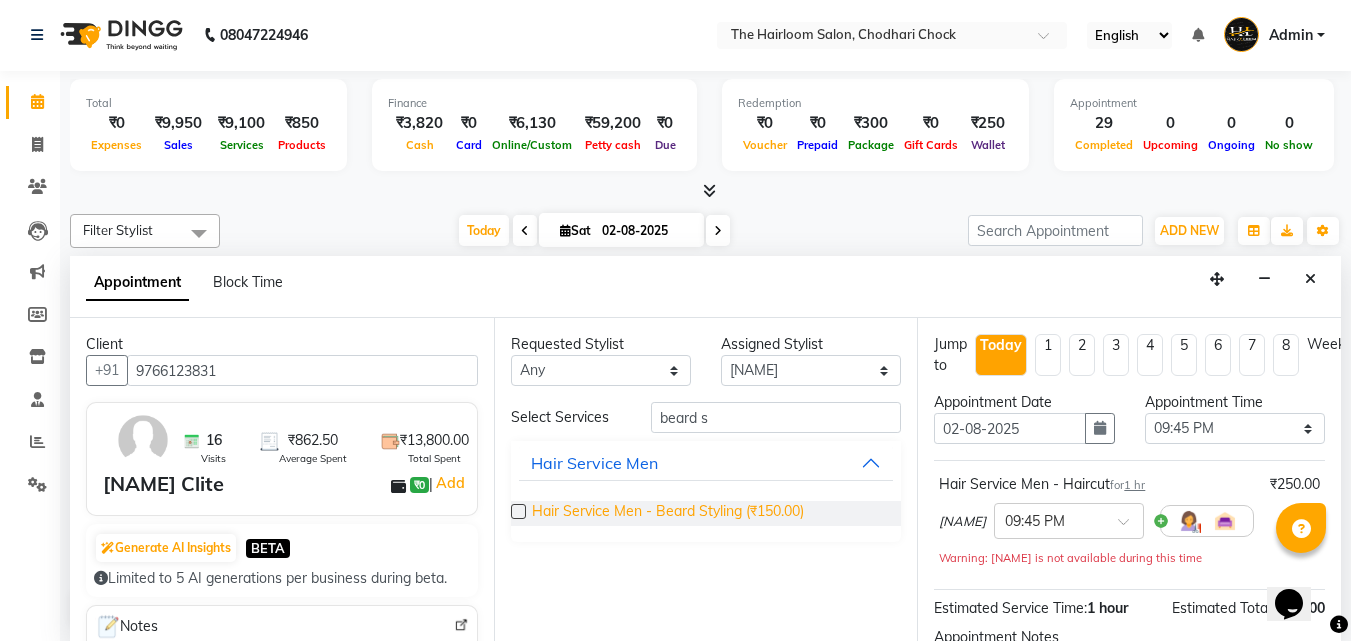 click on "Hair Service Men  - Beard Styling (₹150.00)" at bounding box center (668, 513) 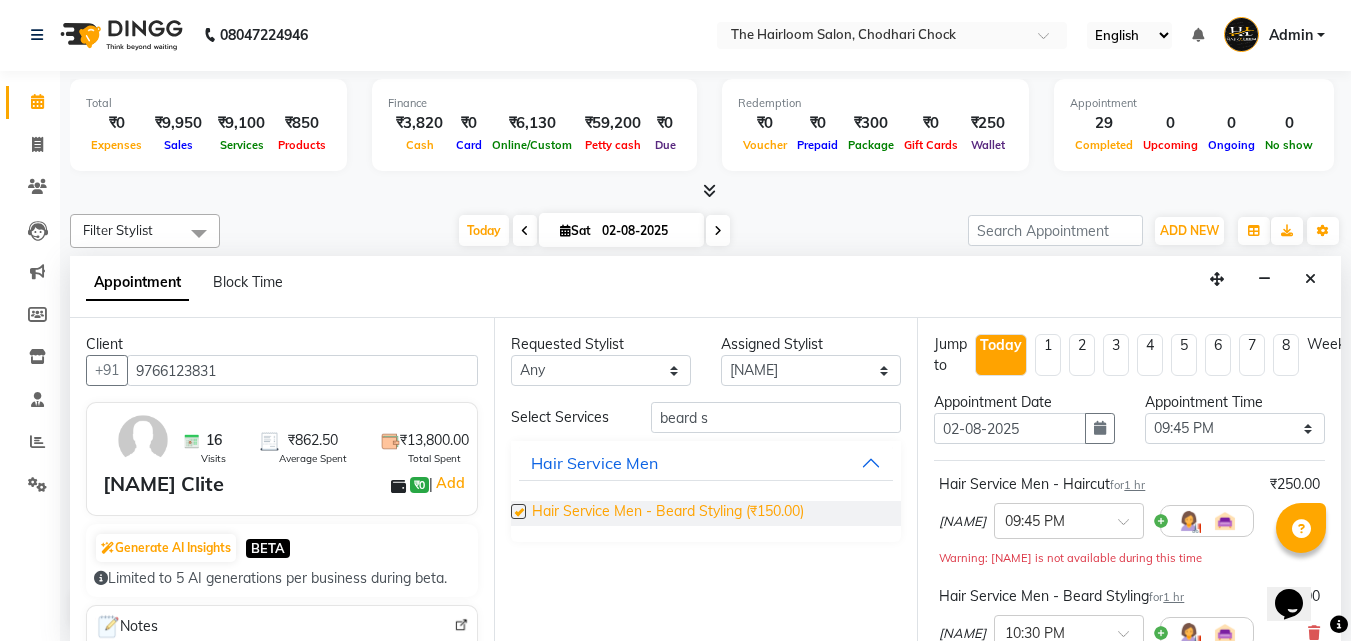 checkbox on "false" 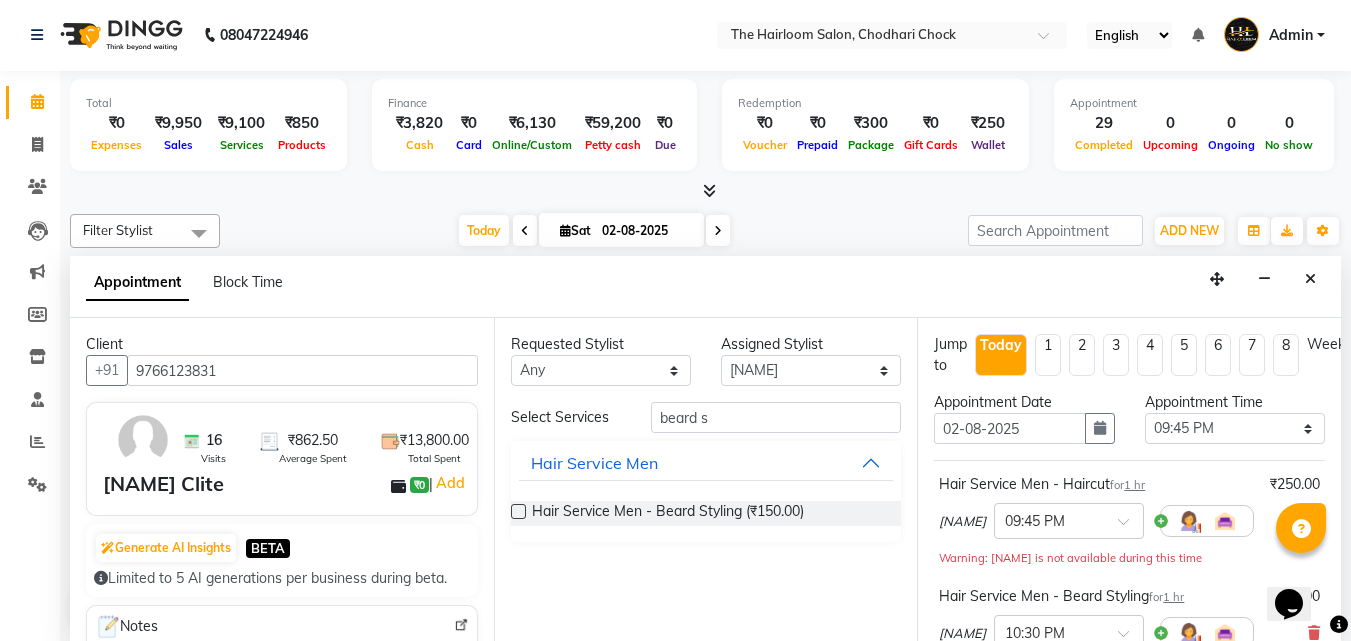 scroll, scrollTop: 330, scrollLeft: 0, axis: vertical 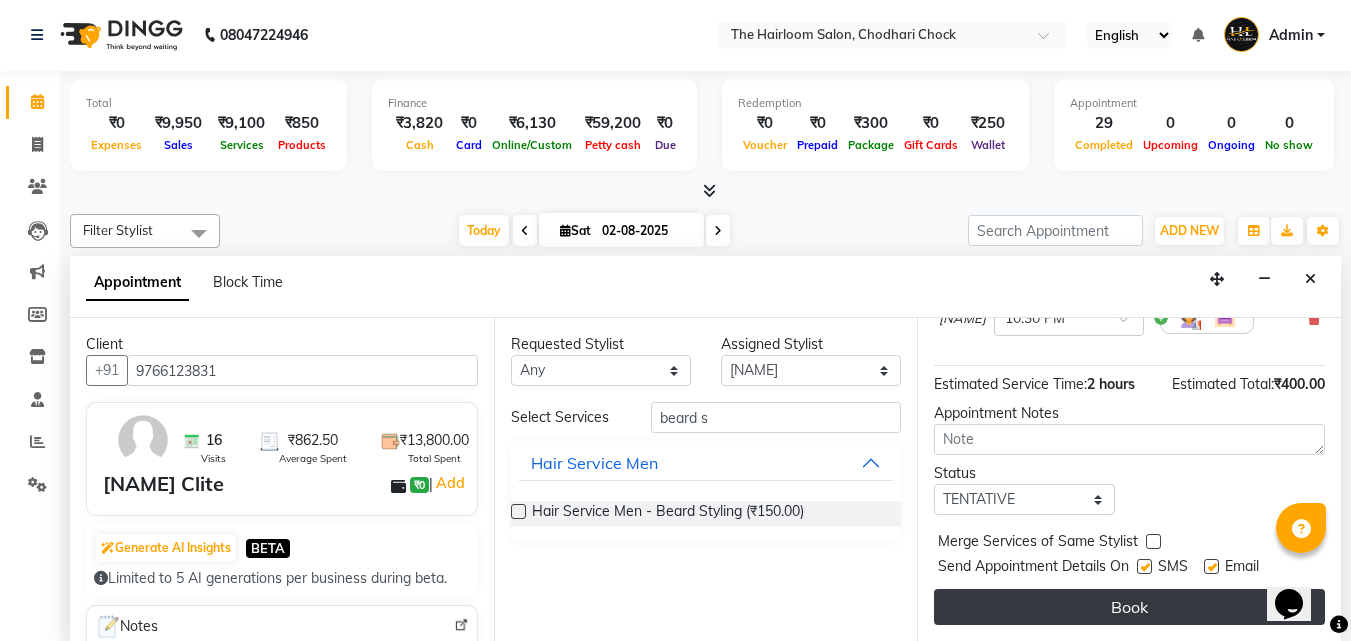 click on "Book" at bounding box center (1129, 607) 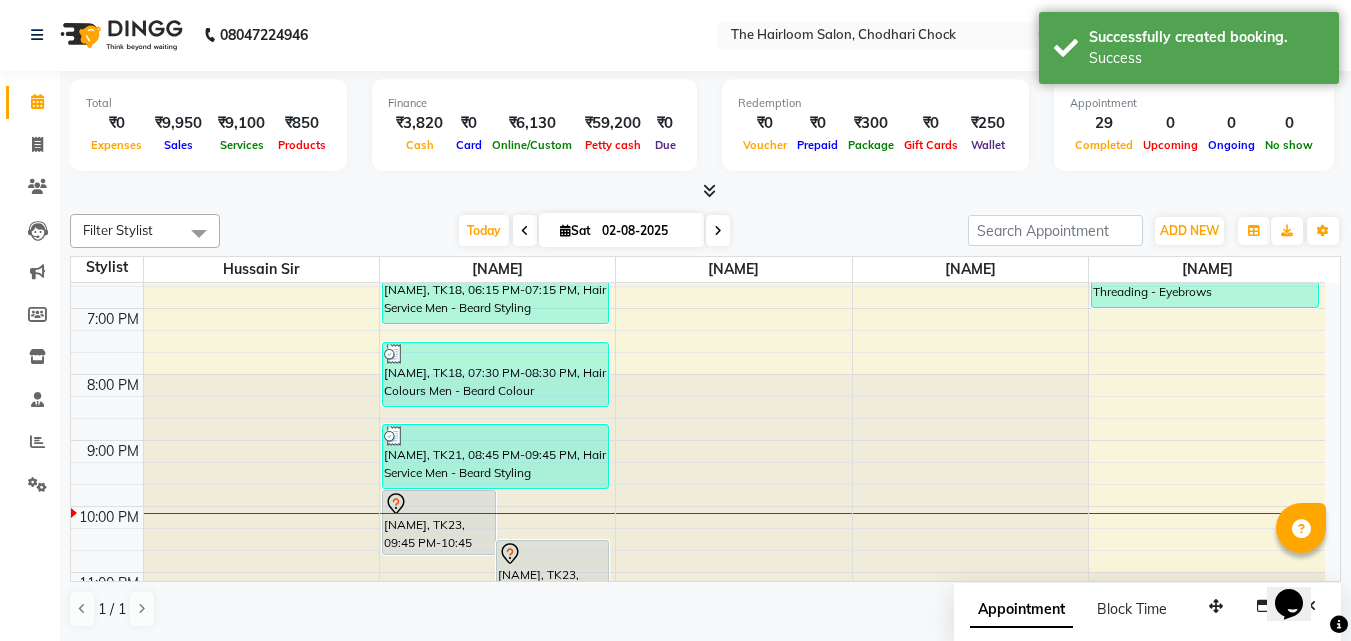 scroll, scrollTop: 0, scrollLeft: 0, axis: both 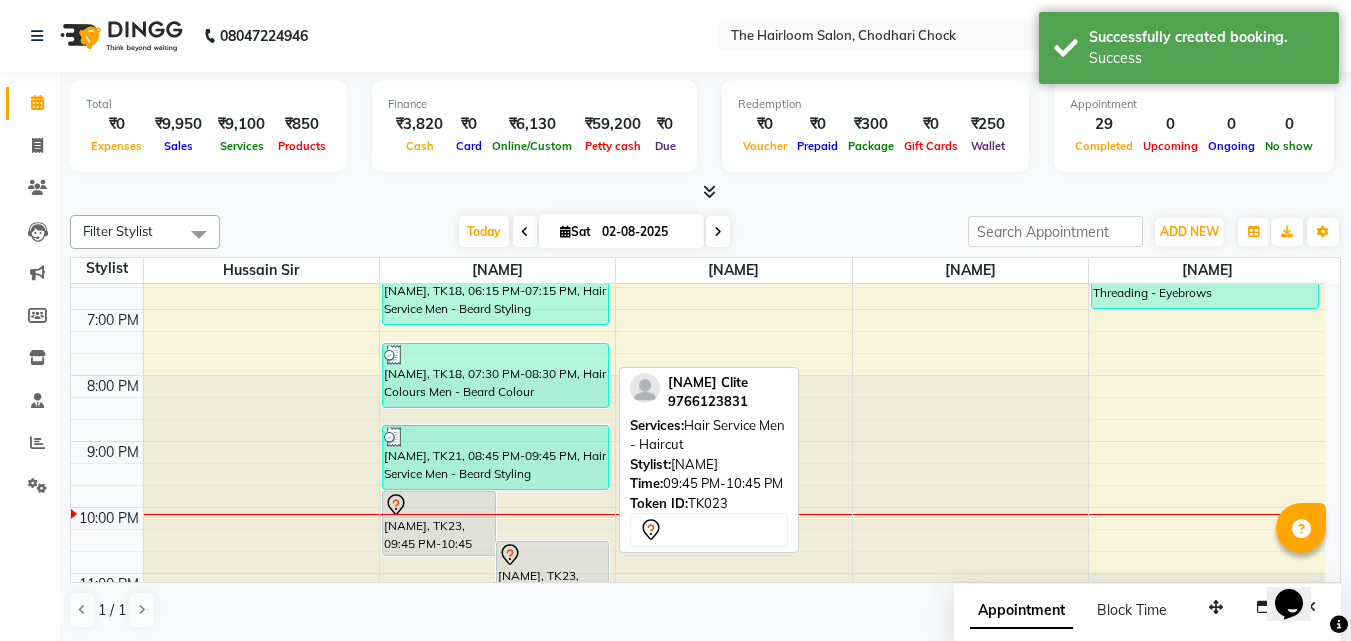 click on "[NAME], TK23, 09:45 PM-10:45 PM, Hair Service Men  - Haircut" at bounding box center (439, 523) 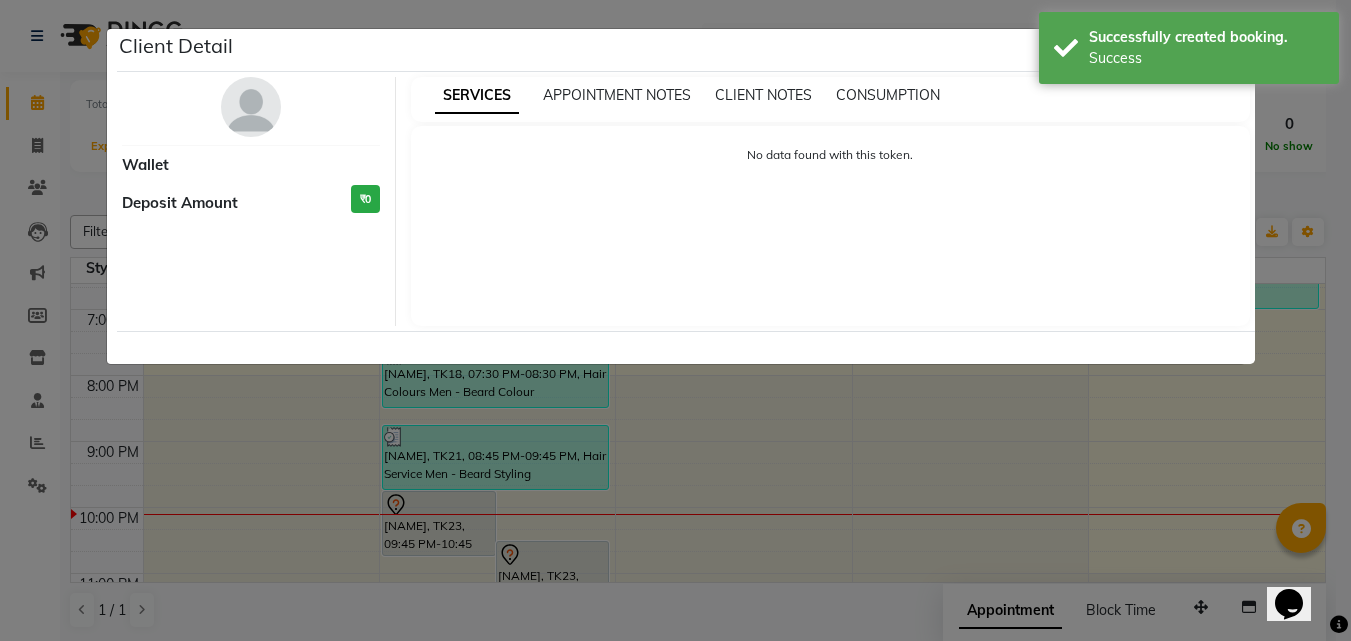 select on "7" 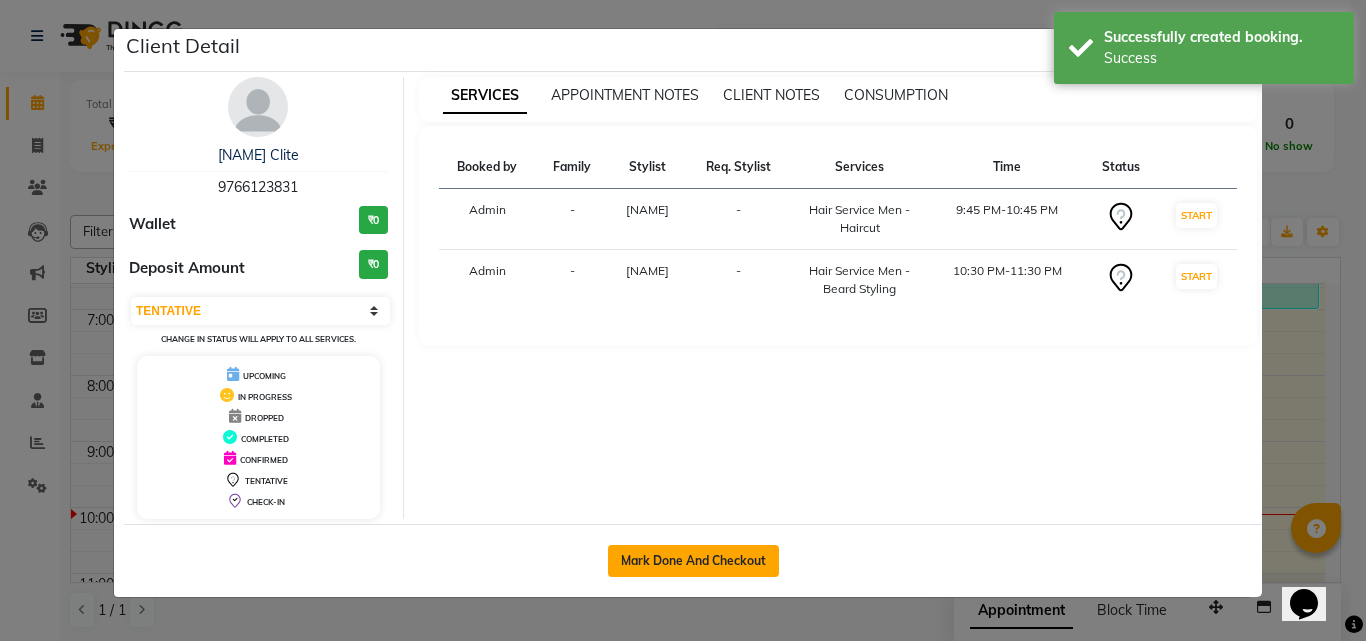 click on "Mark Done And Checkout" 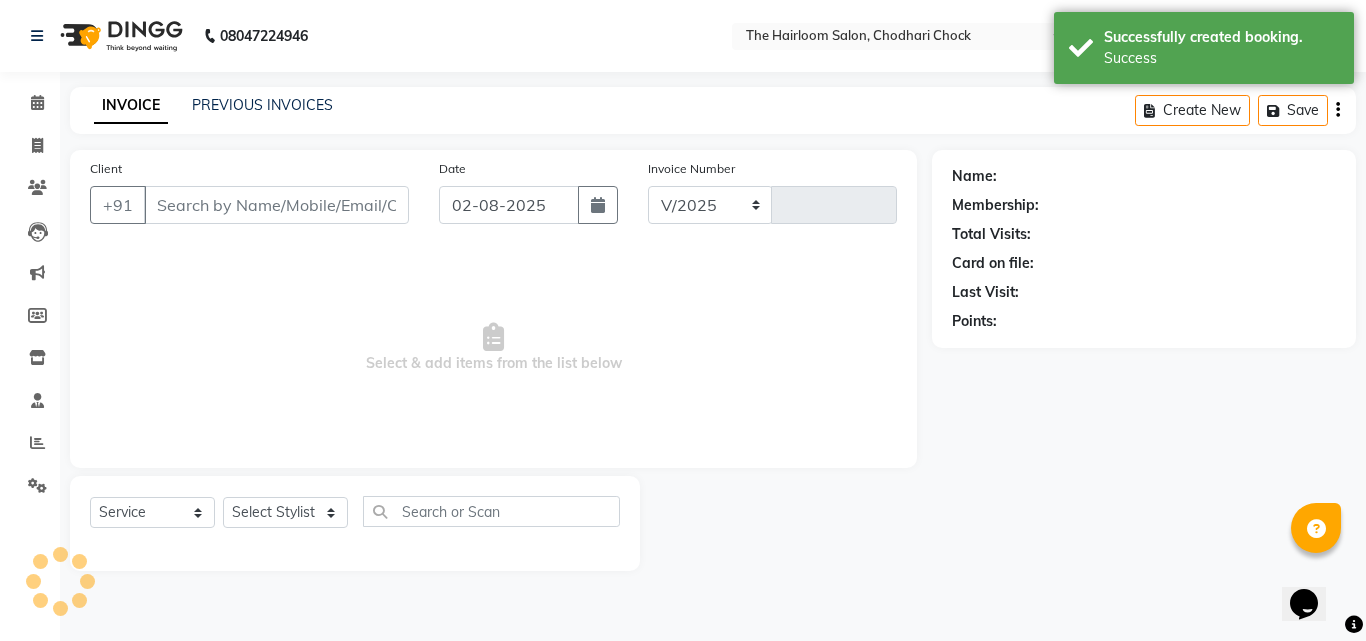 select on "5926" 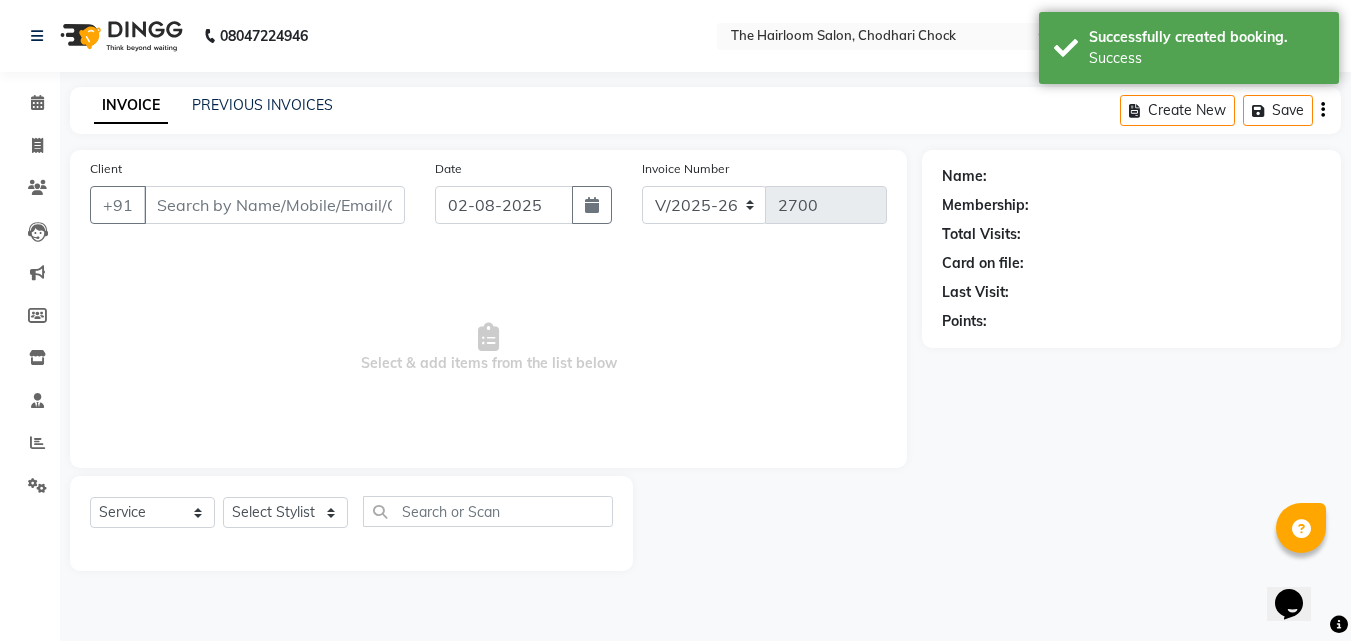 type on "9766123831" 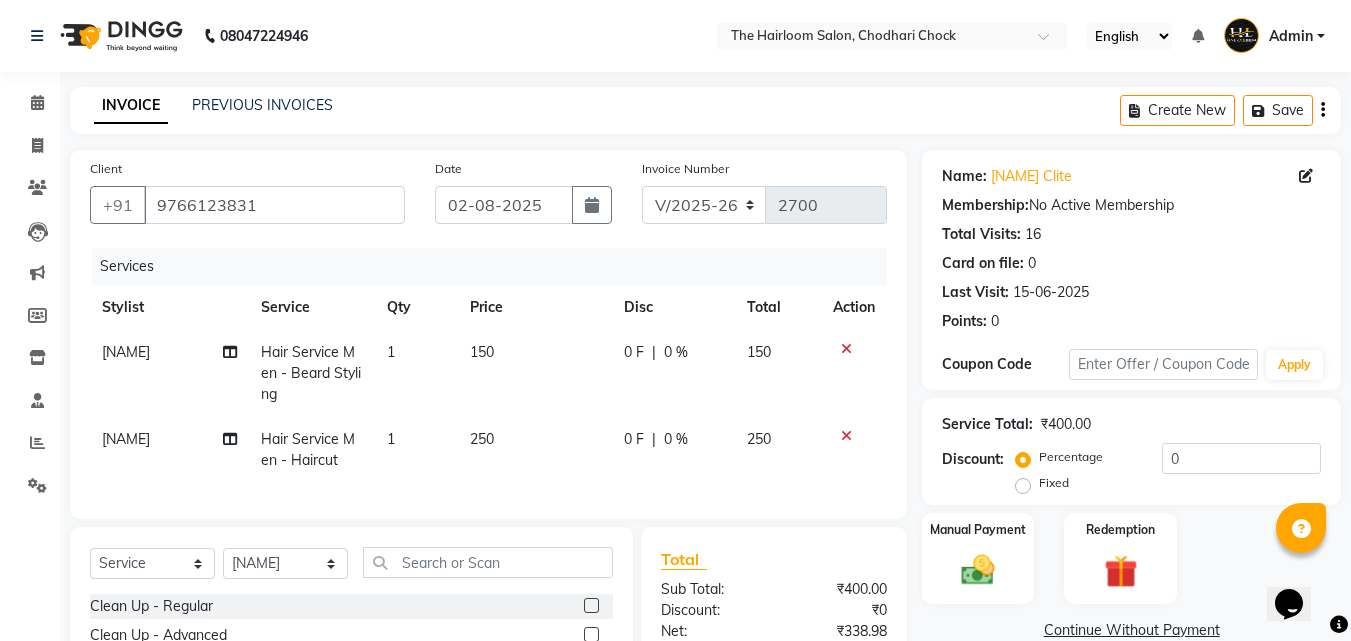 scroll, scrollTop: 200, scrollLeft: 0, axis: vertical 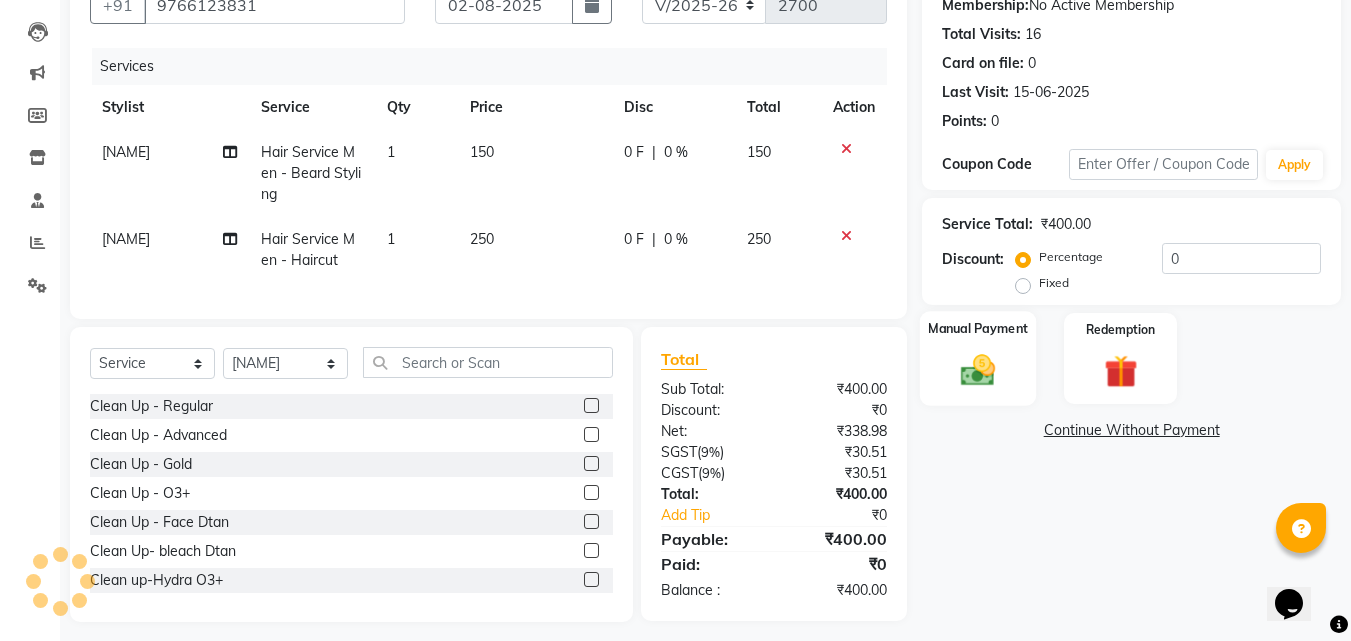 click 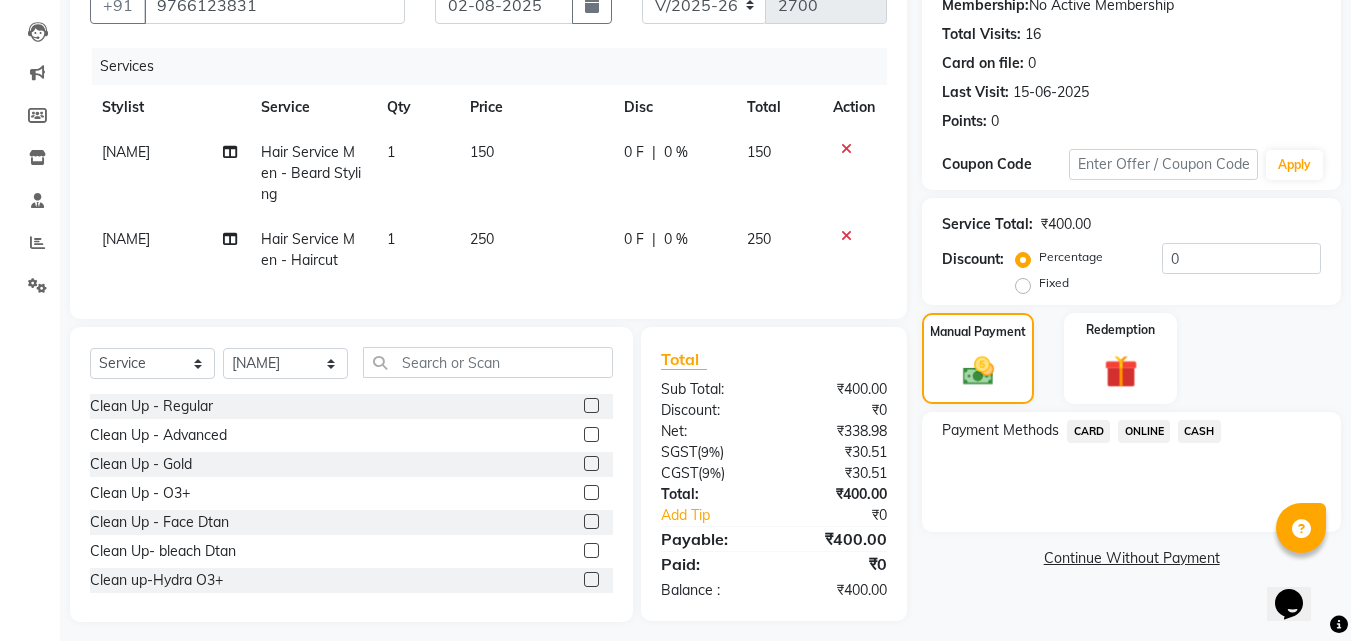 click on "CASH" 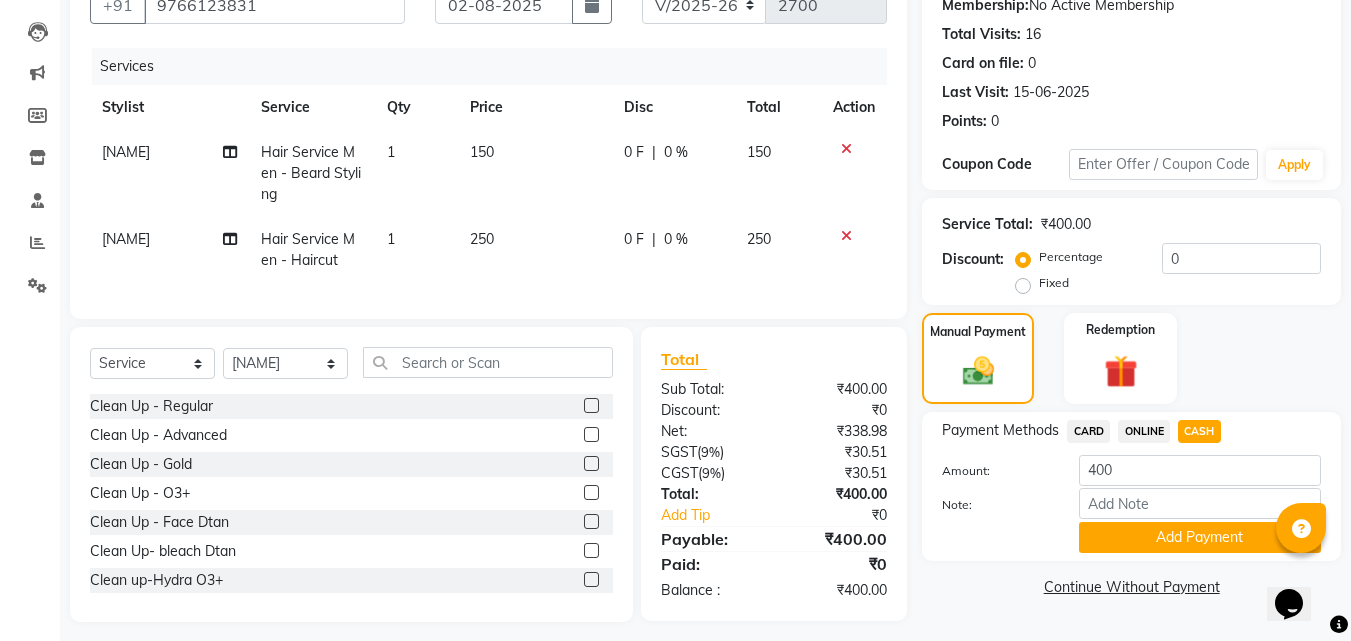 drag, startPoint x: 1200, startPoint y: 538, endPoint x: 1198, endPoint y: 89, distance: 449.00446 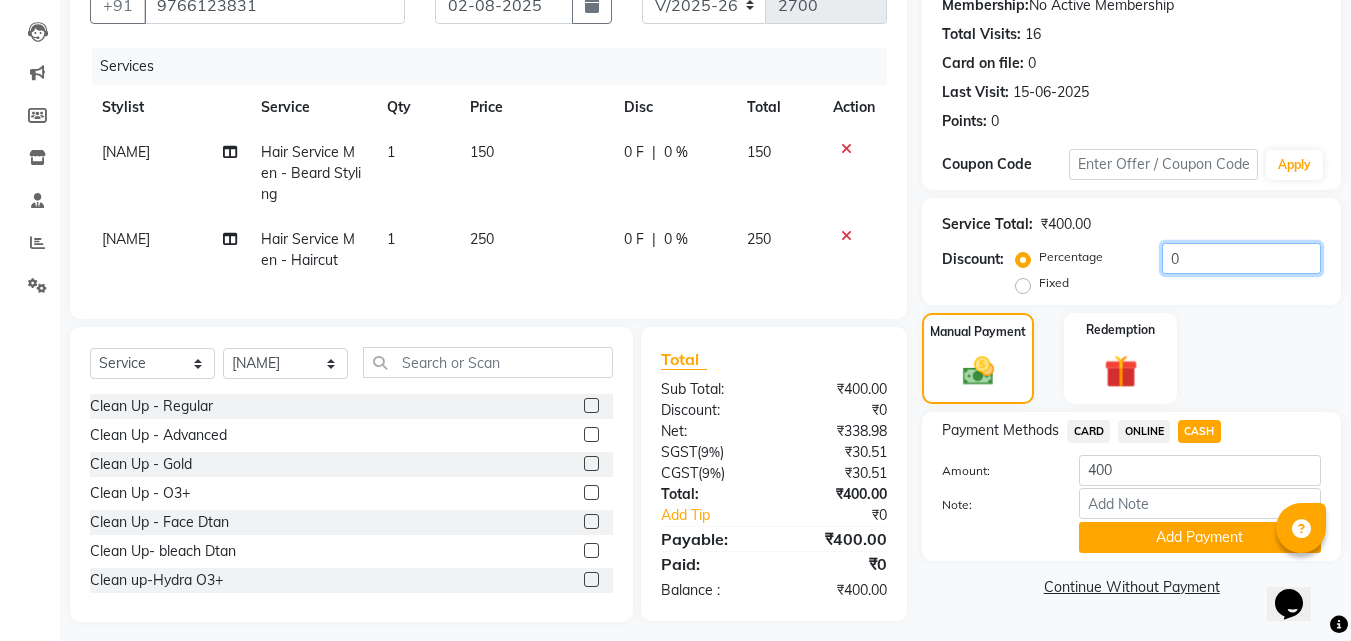 click on "0" 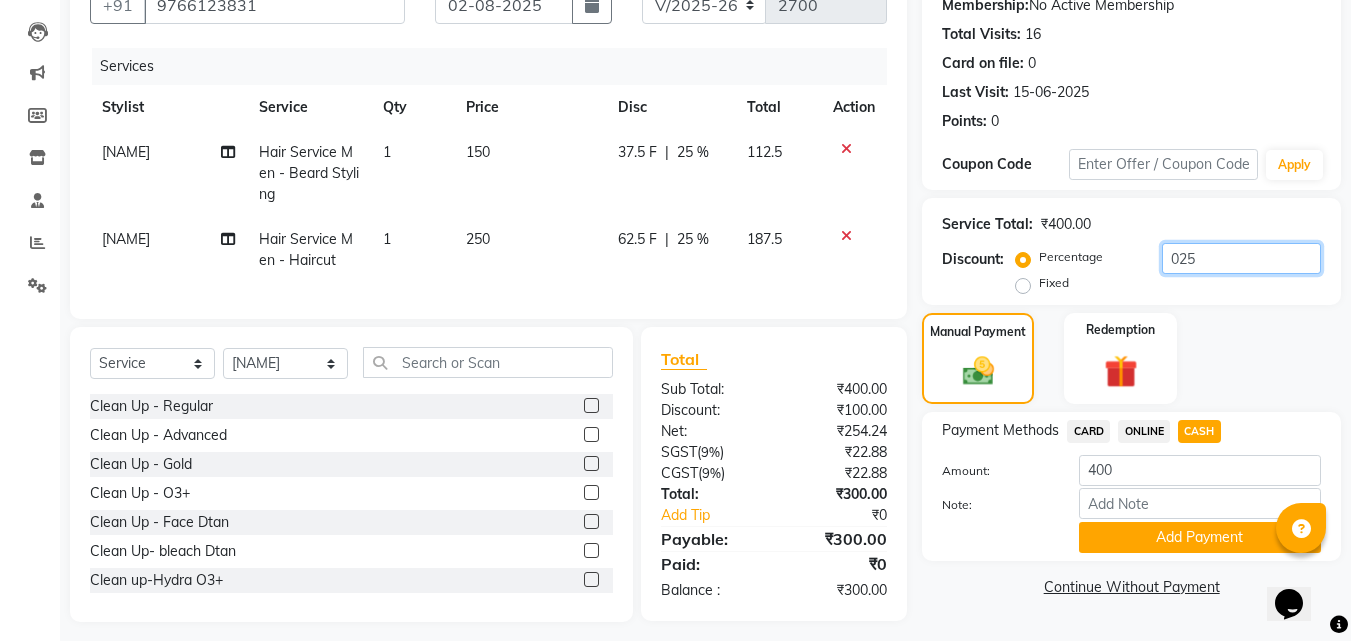 type on "025" 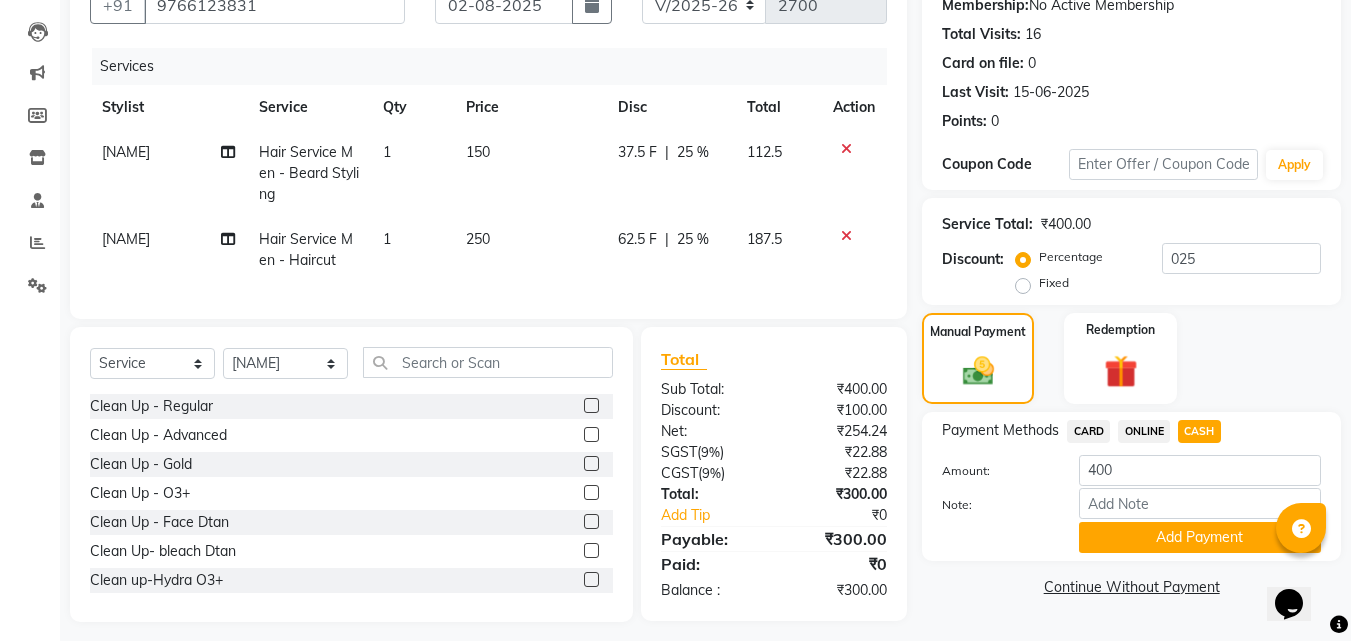 click on "CASH" 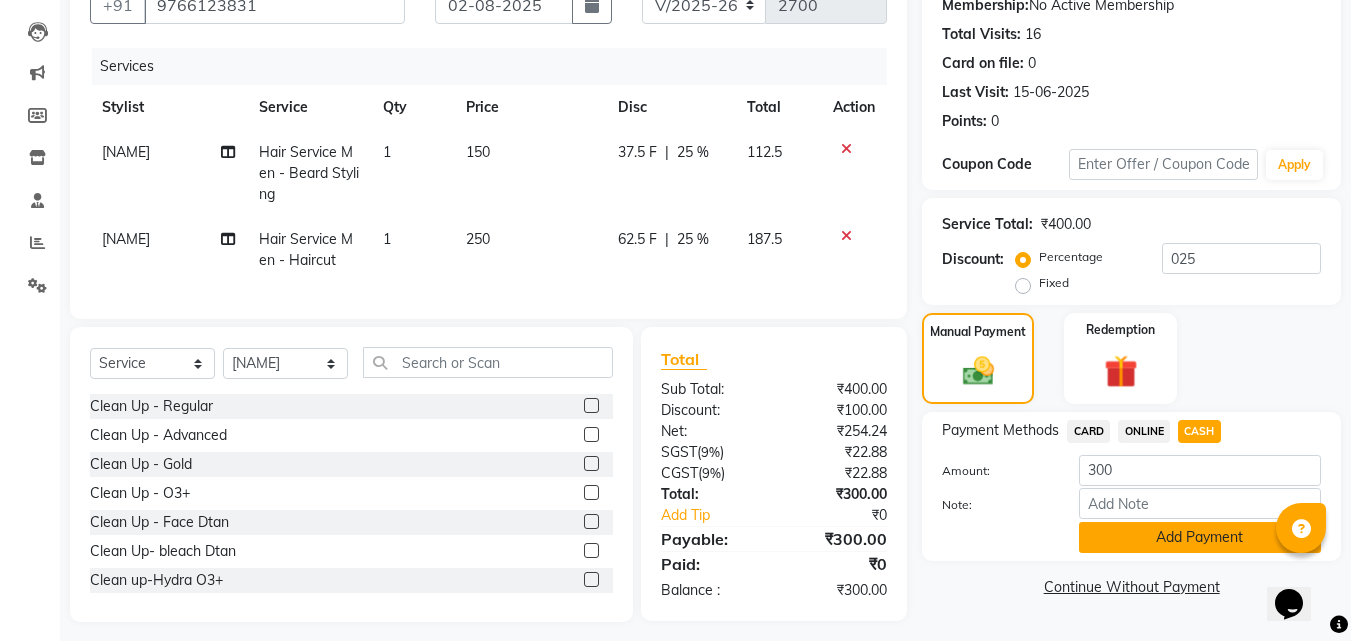 click on "Add Payment" 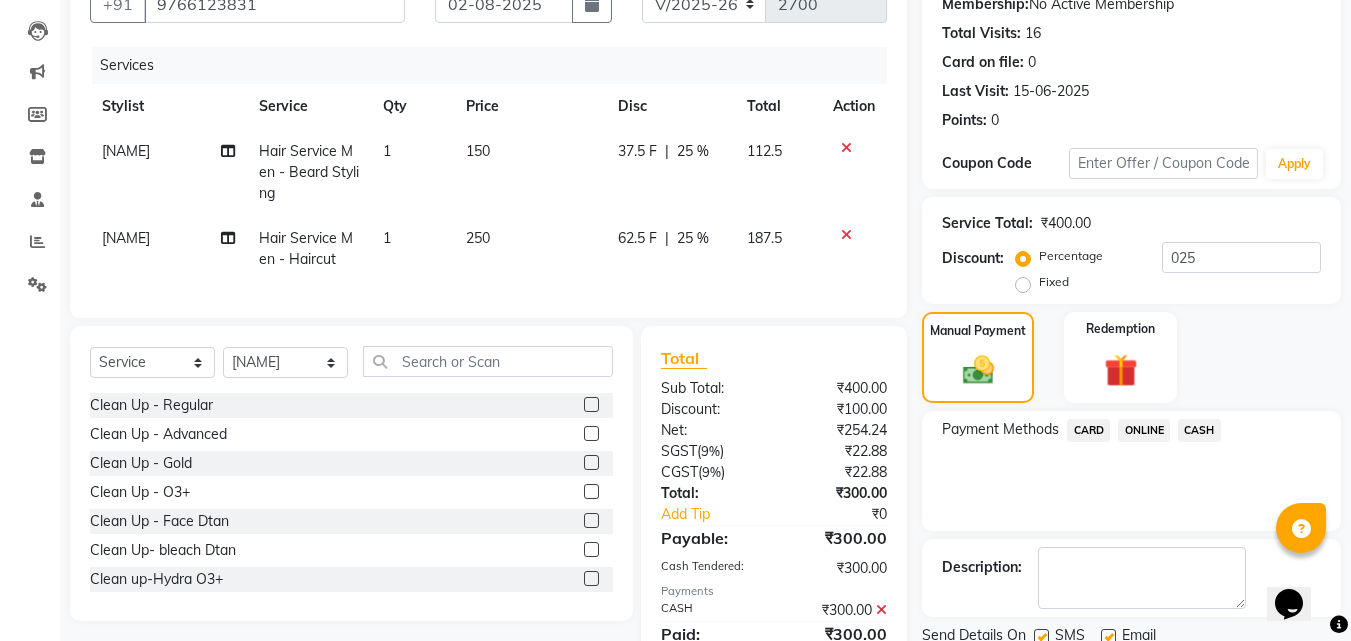 scroll, scrollTop: 296, scrollLeft: 0, axis: vertical 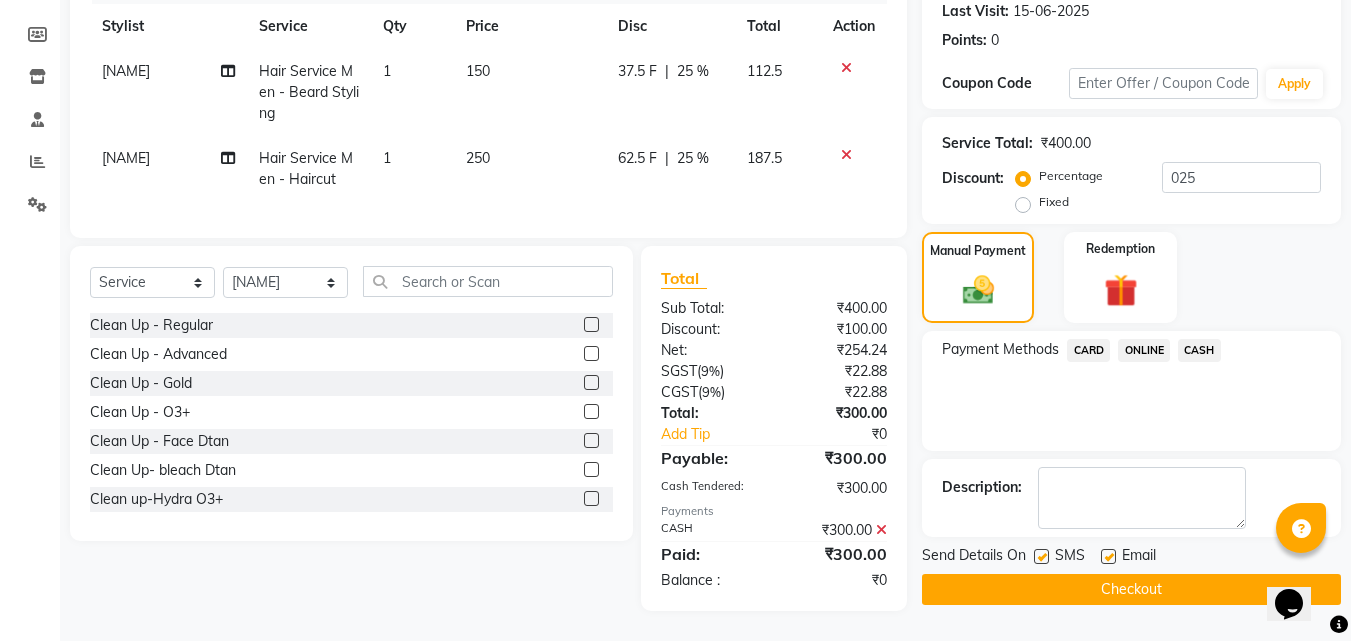 click 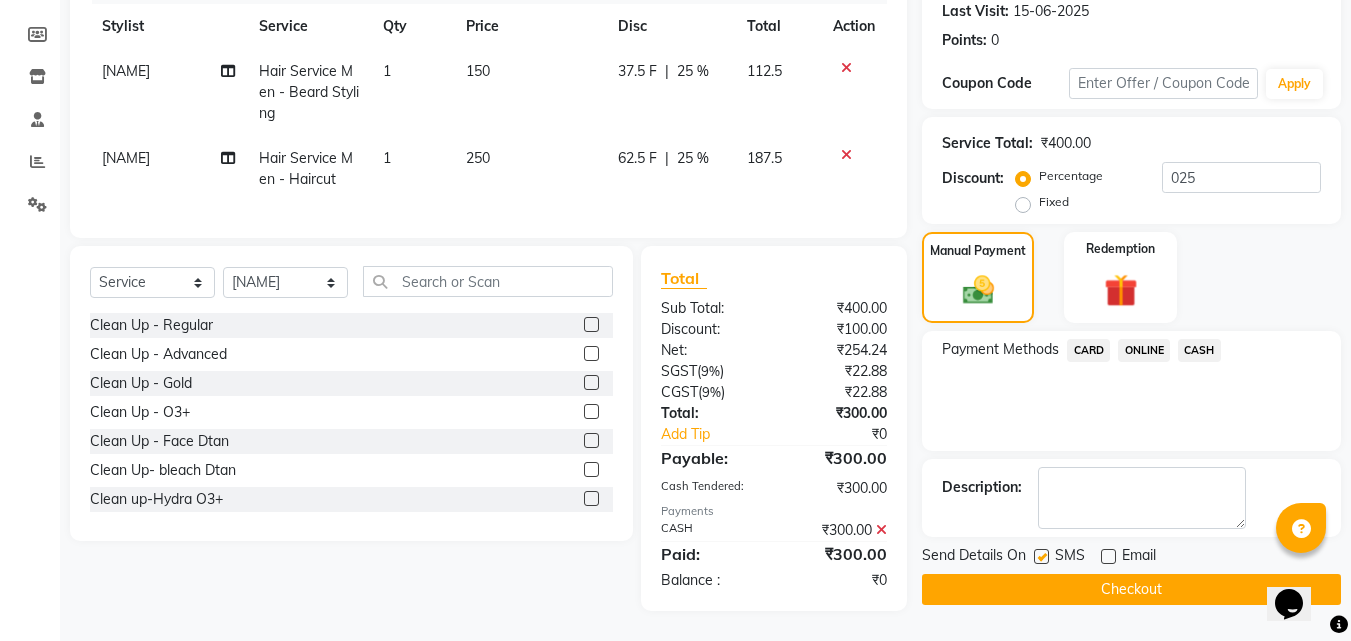 click 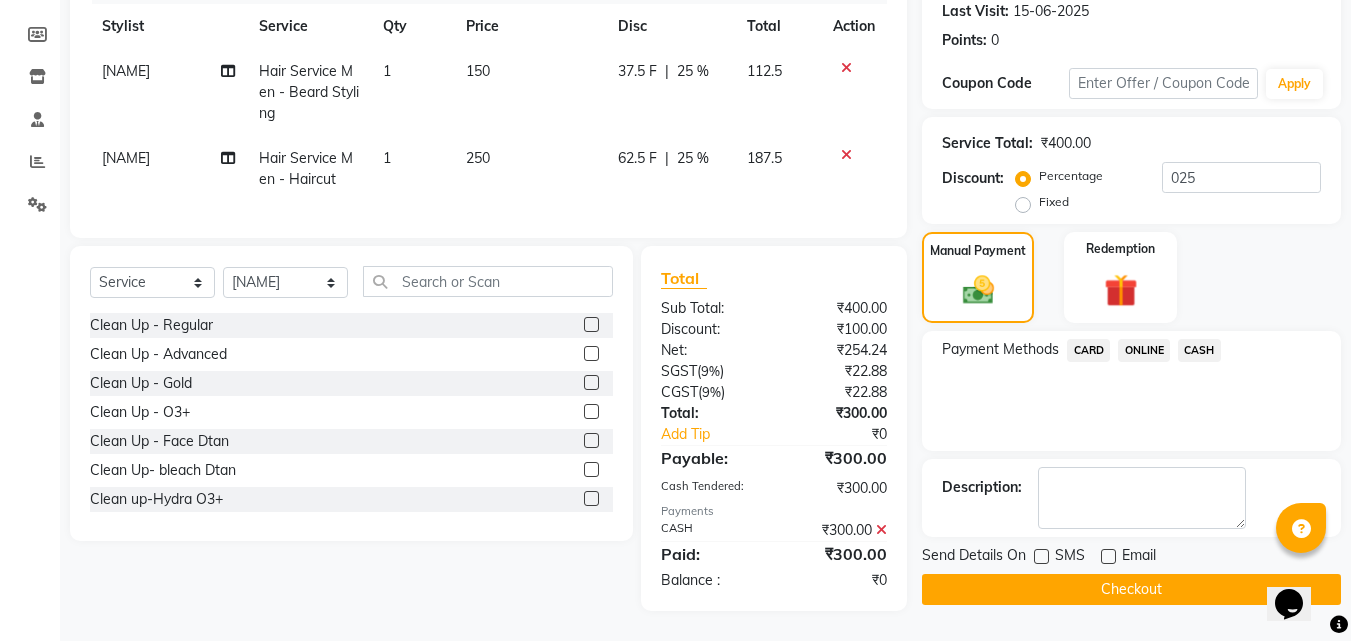 click on "Checkout" 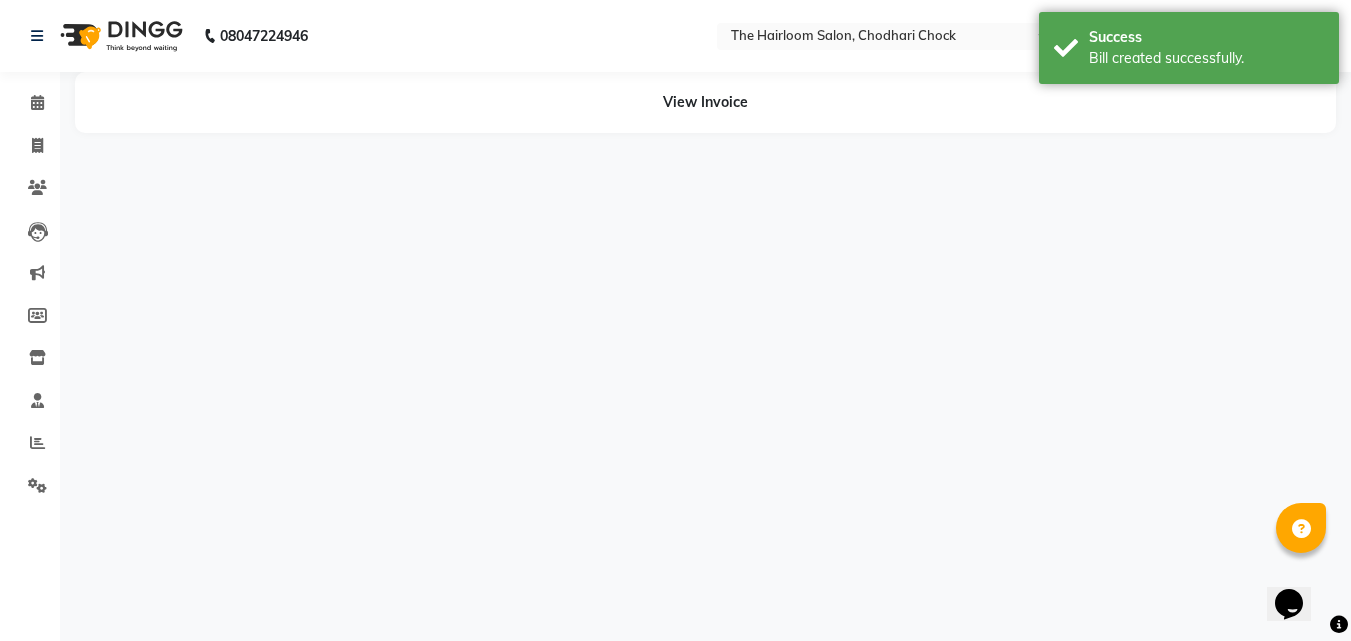 scroll, scrollTop: 0, scrollLeft: 0, axis: both 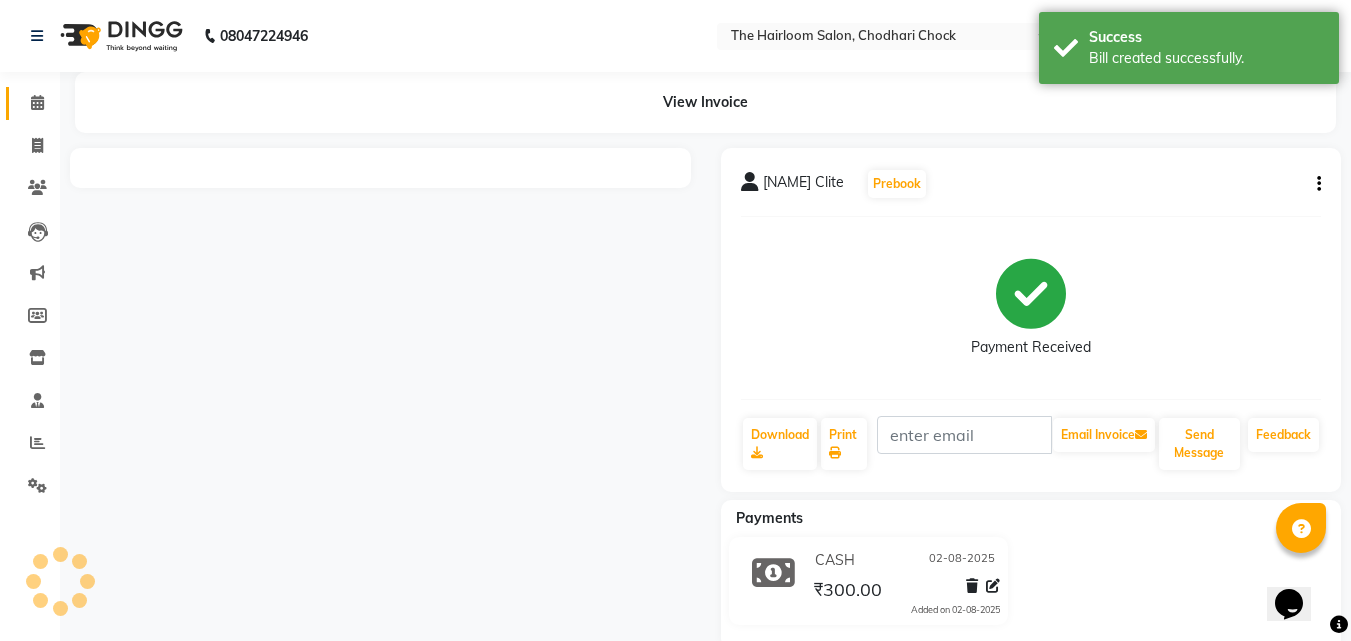 click on "Calendar" 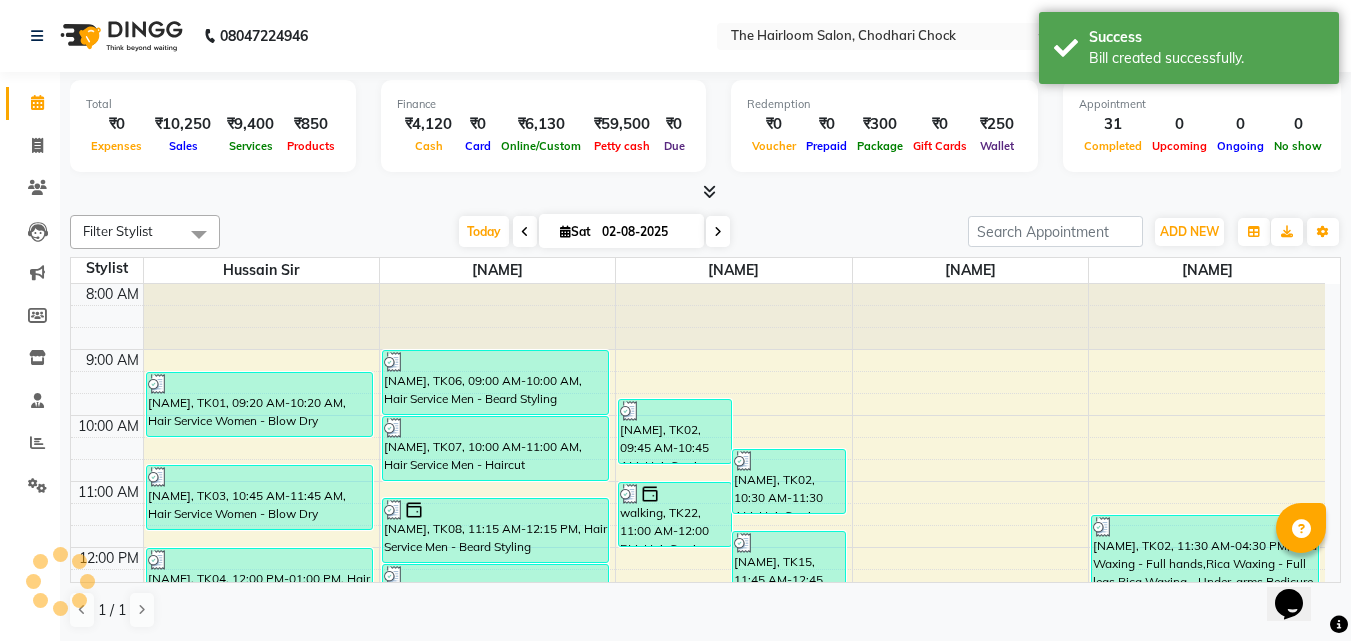 scroll, scrollTop: 0, scrollLeft: 0, axis: both 